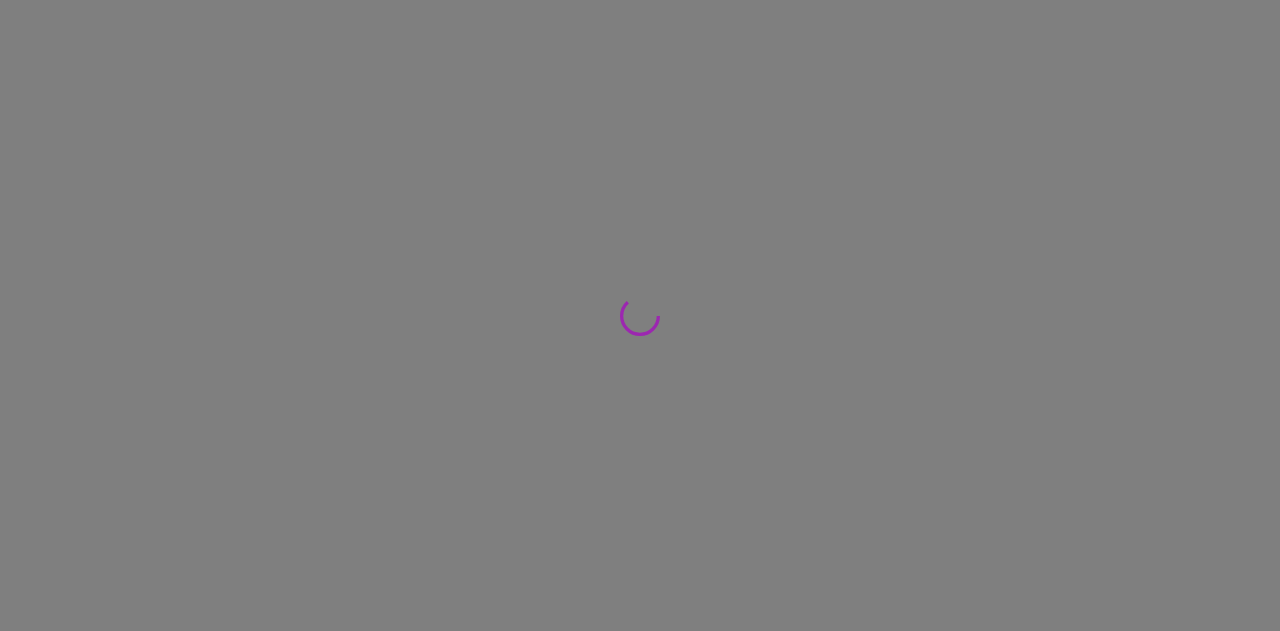 scroll, scrollTop: 0, scrollLeft: 0, axis: both 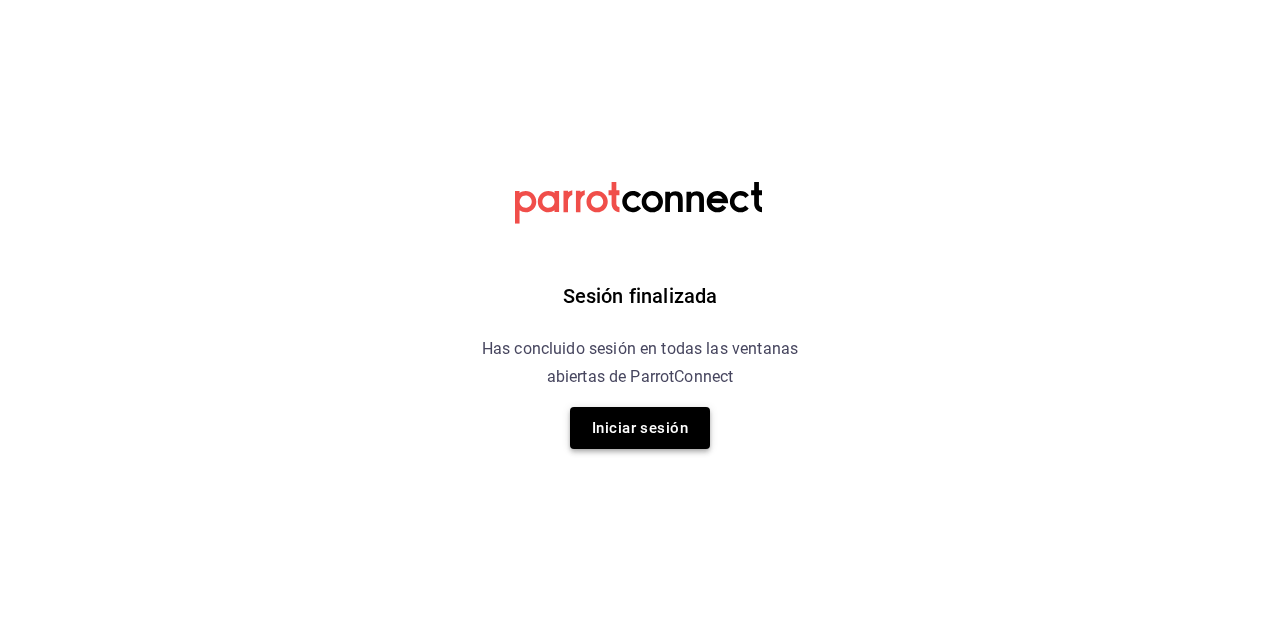click on "Iniciar sesión" at bounding box center [640, 428] 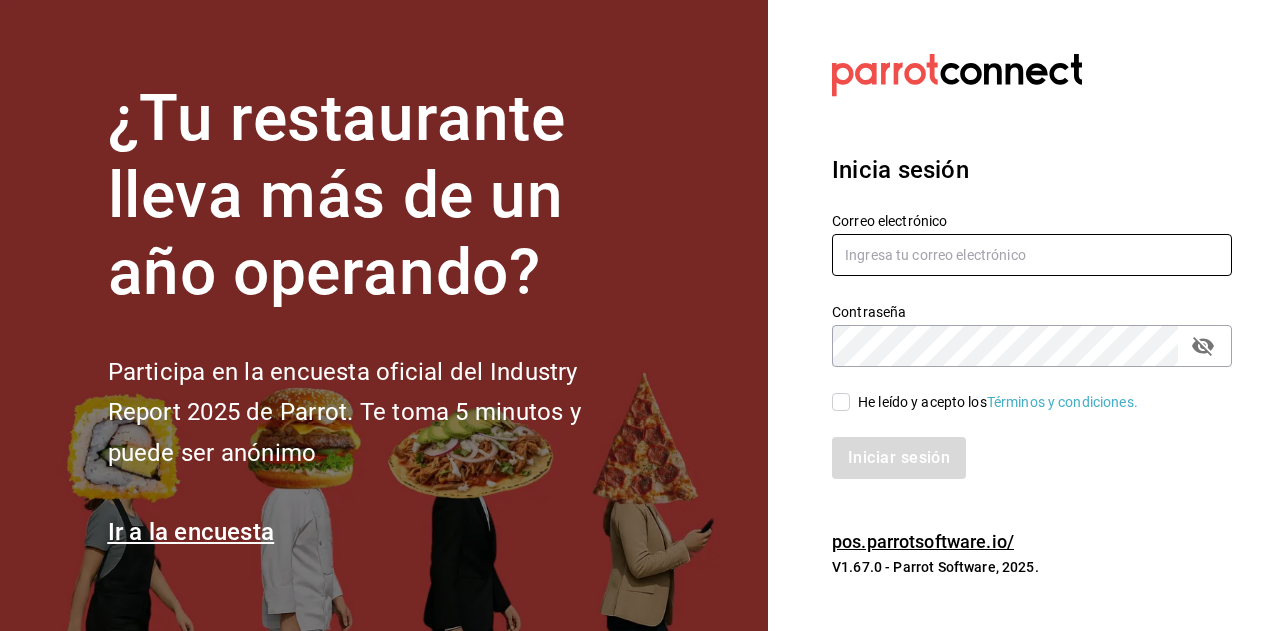 click at bounding box center [1032, 255] 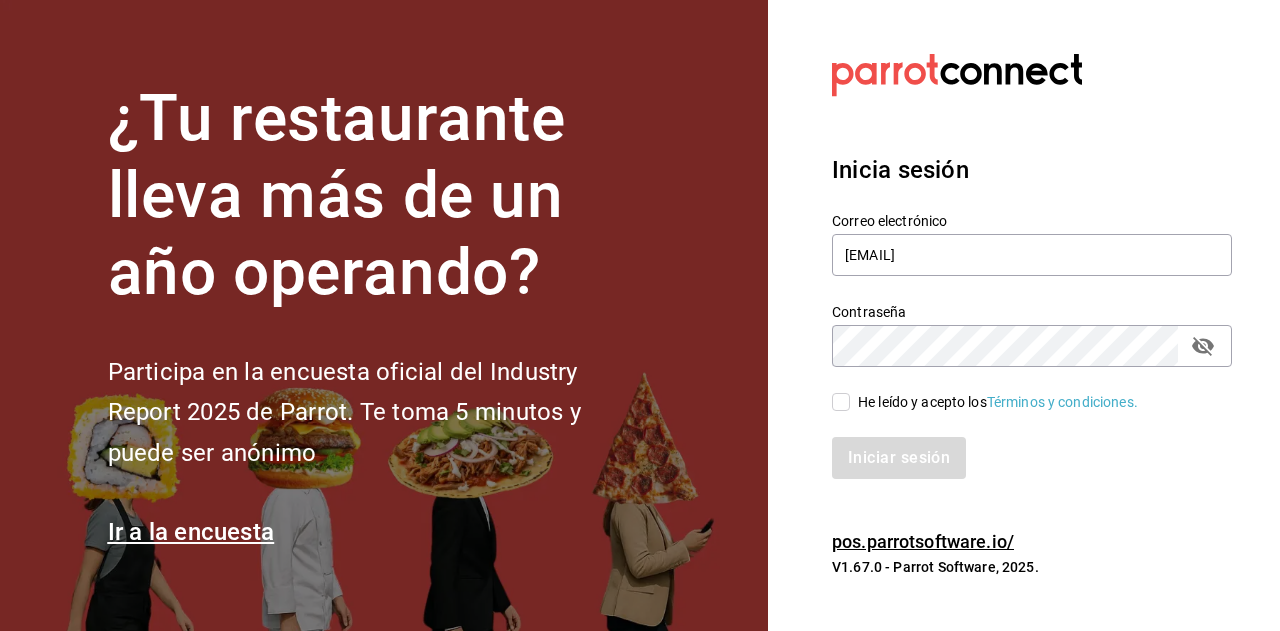 click on "He leído y acepto los  Términos y condiciones." at bounding box center (841, 402) 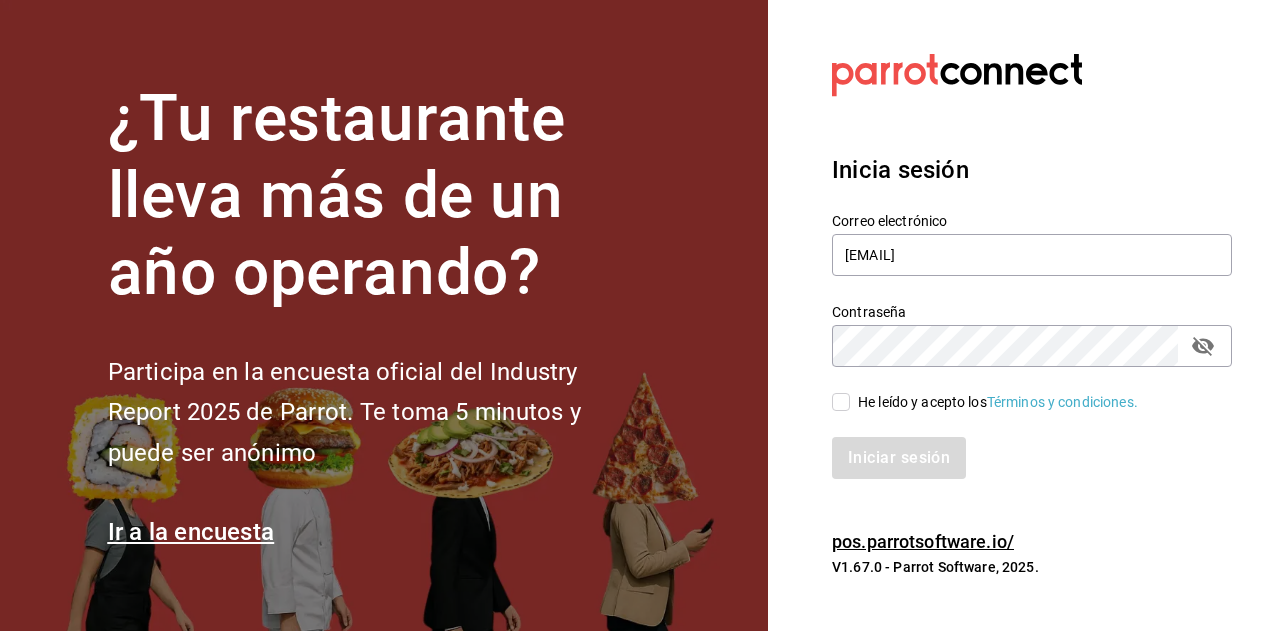 checkbox on "true" 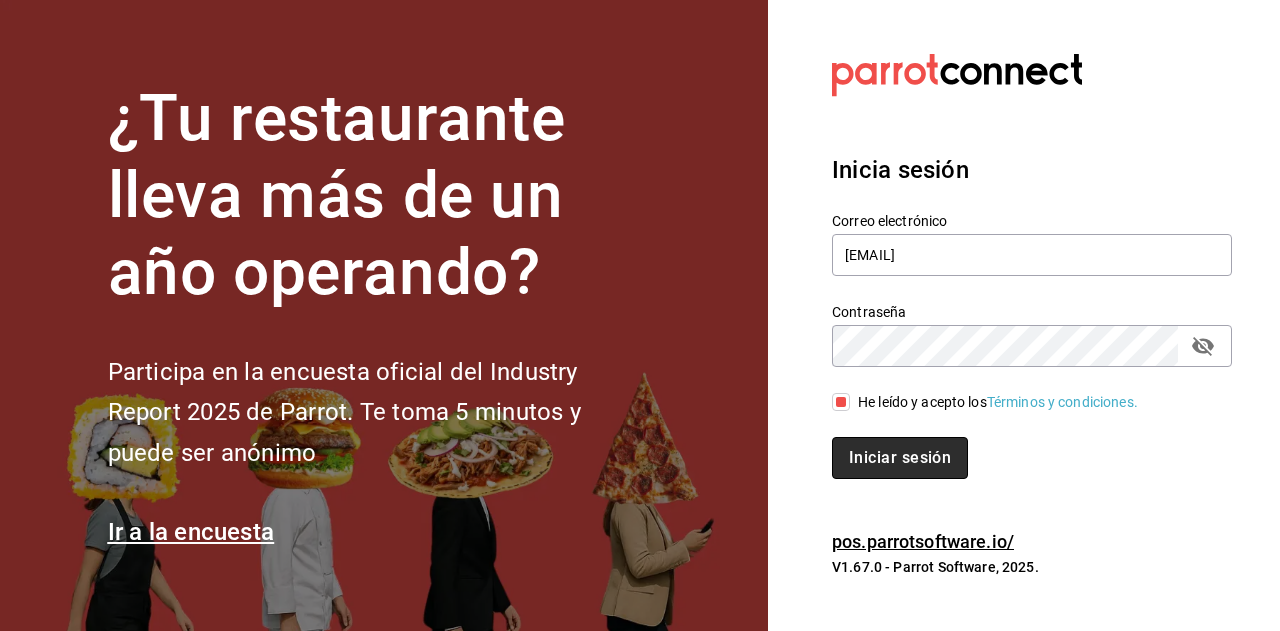 click on "Iniciar sesión" at bounding box center [900, 458] 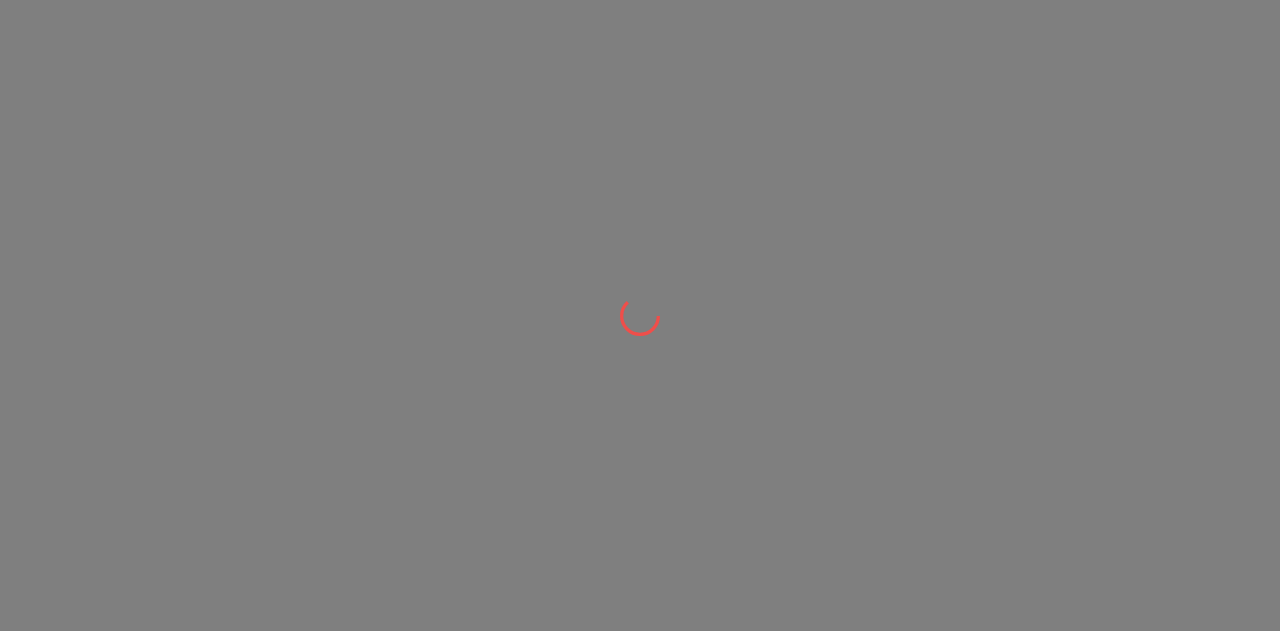 scroll, scrollTop: 0, scrollLeft: 0, axis: both 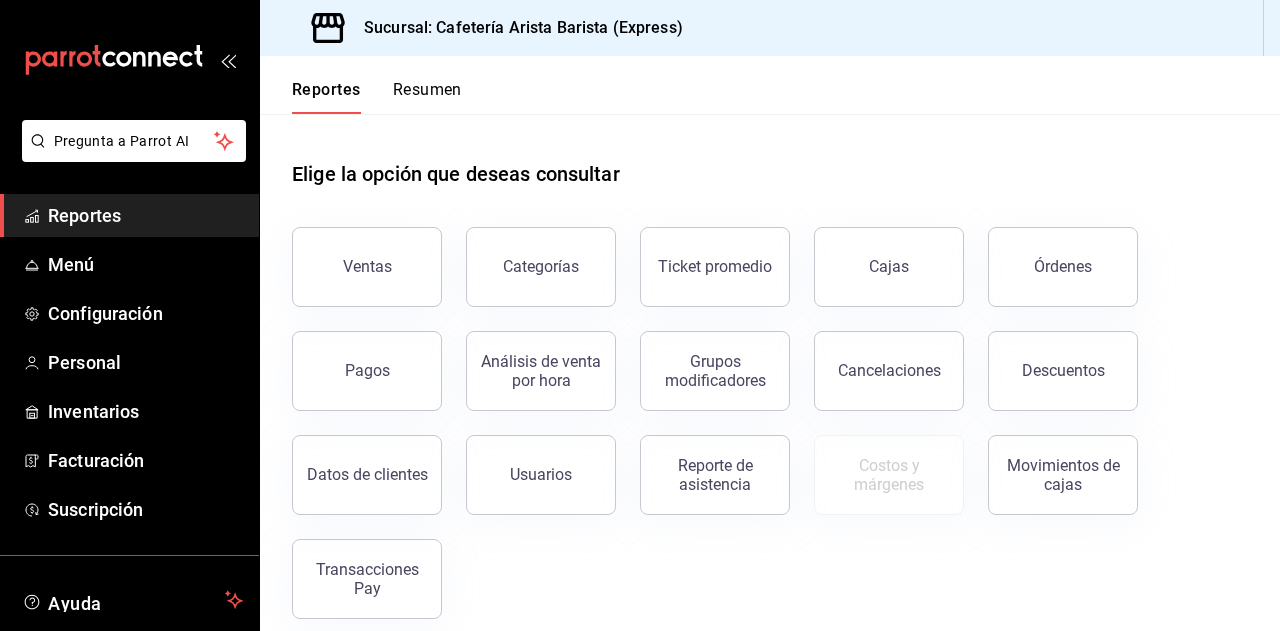 click on "Resumen" at bounding box center [427, 97] 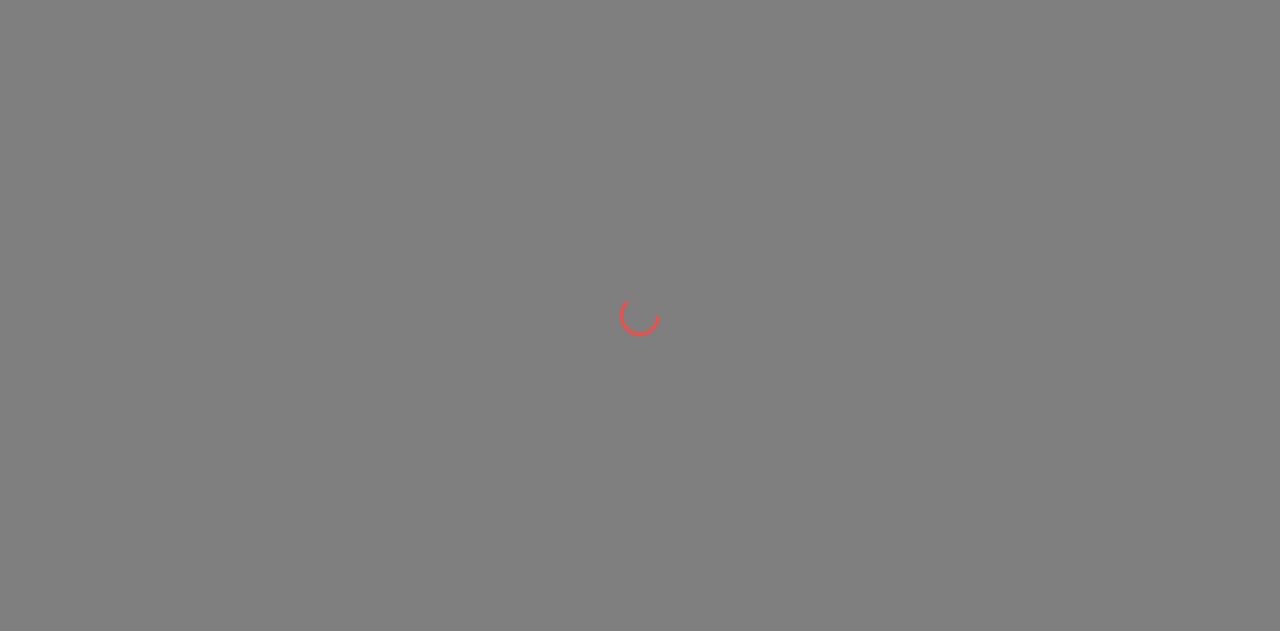 scroll, scrollTop: 0, scrollLeft: 0, axis: both 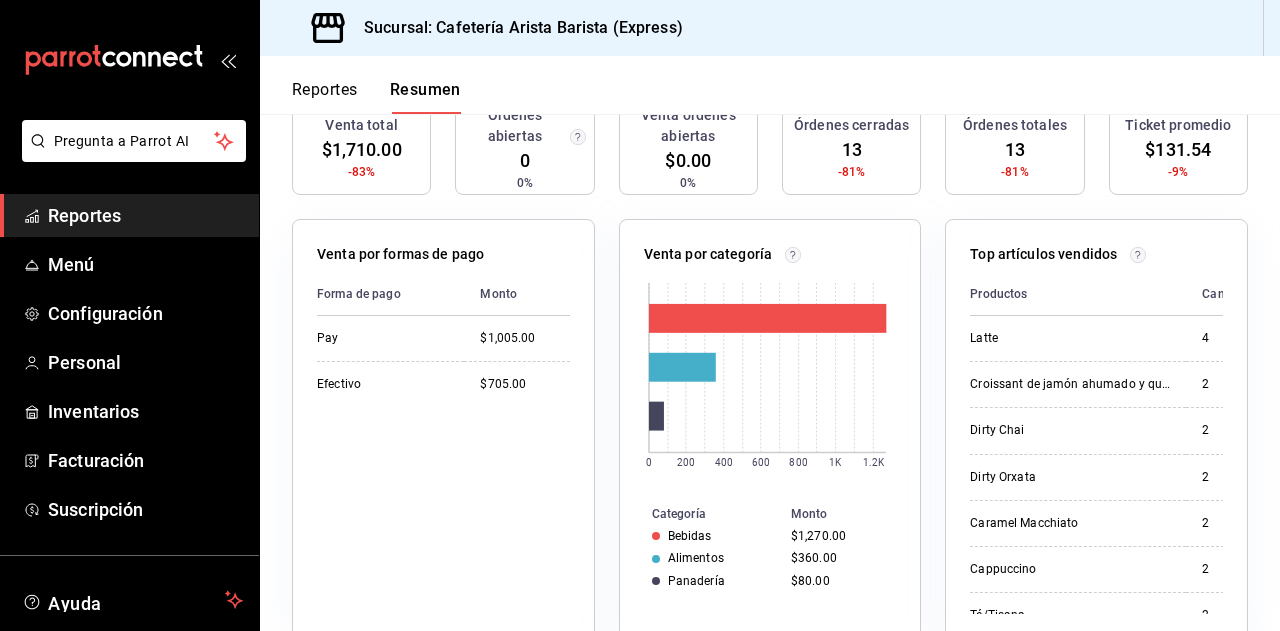 click on "Reportes" at bounding box center (325, 97) 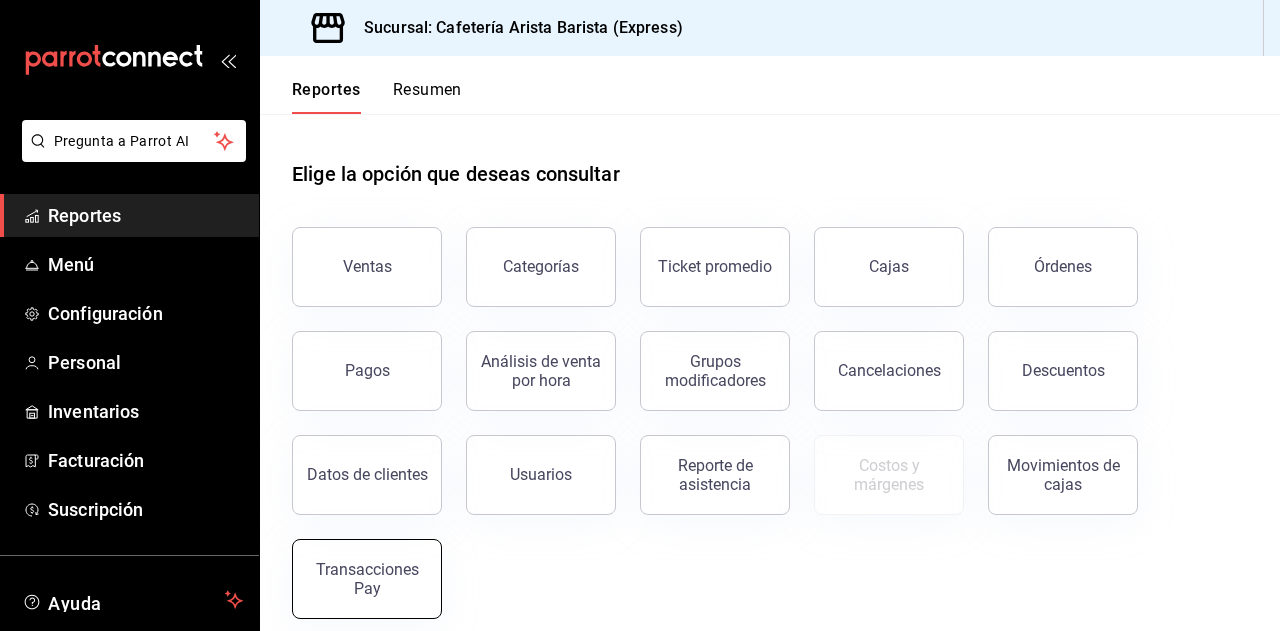 click on "Transacciones Pay" at bounding box center [367, 579] 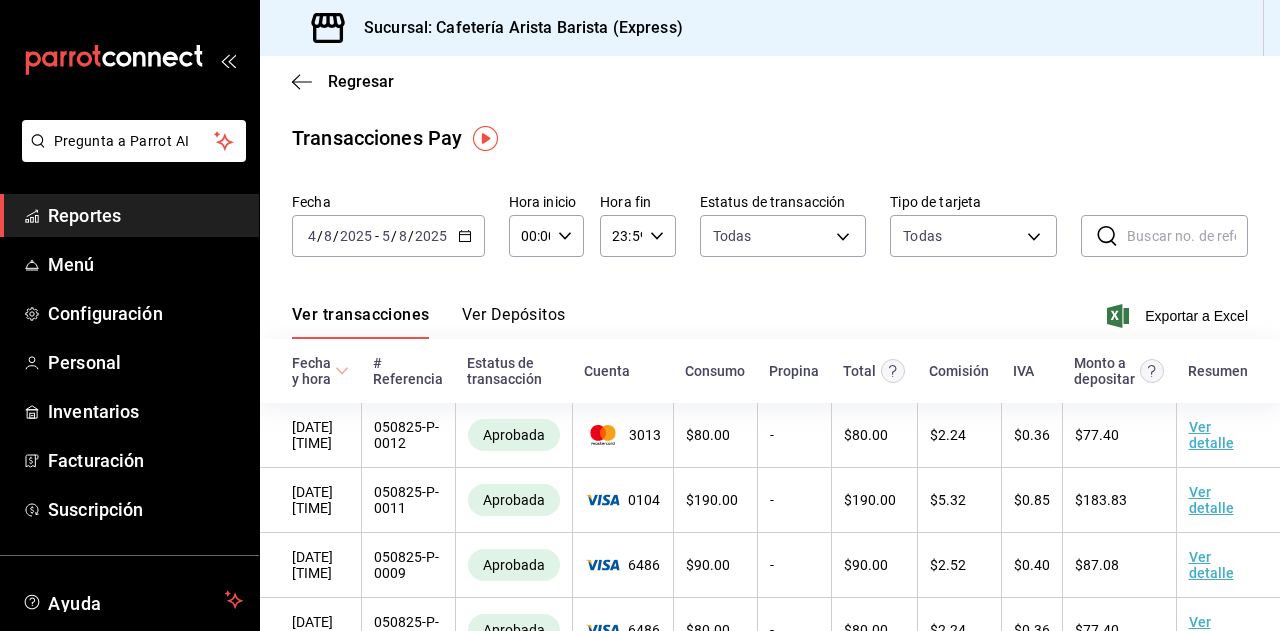click on "Ver Depósitos" at bounding box center [514, 322] 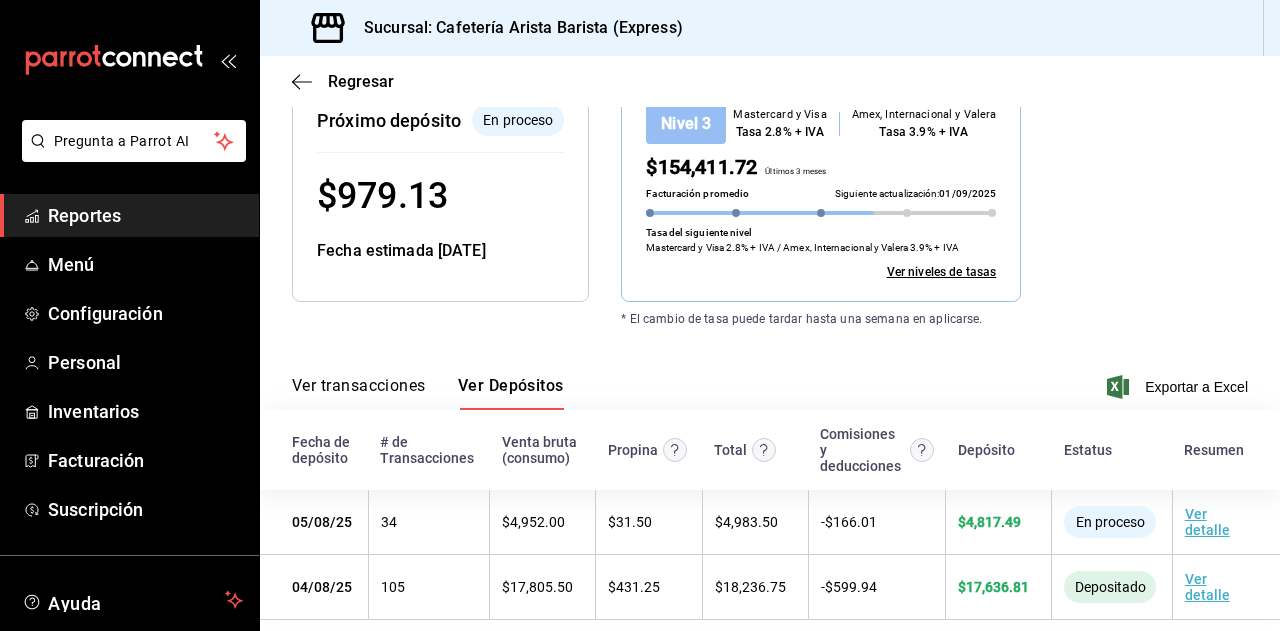 scroll, scrollTop: 280, scrollLeft: 0, axis: vertical 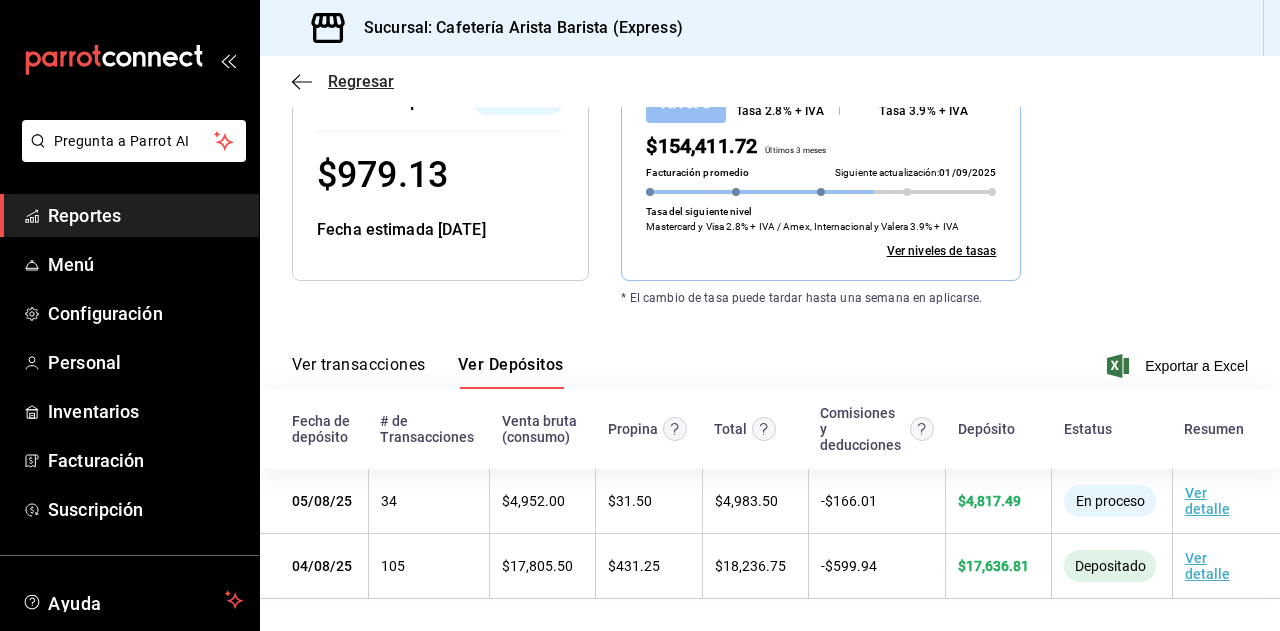drag, startPoint x: 328, startPoint y: 95, endPoint x: 341, endPoint y: 86, distance: 15.811388 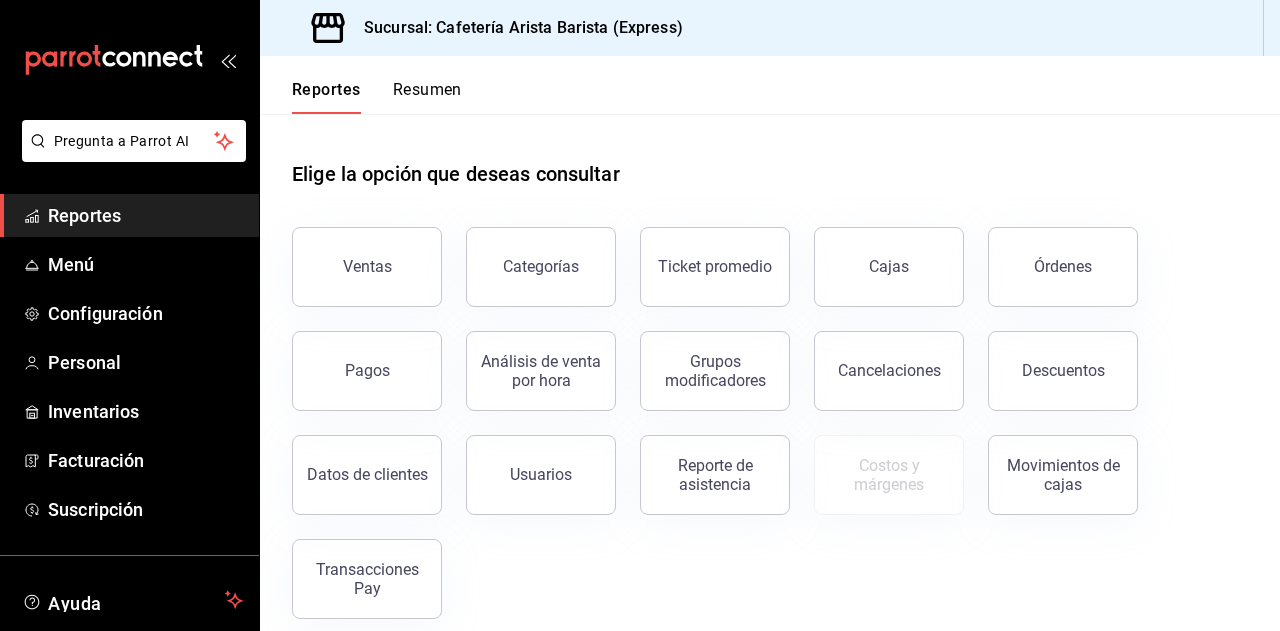 click on "Resumen" at bounding box center (427, 97) 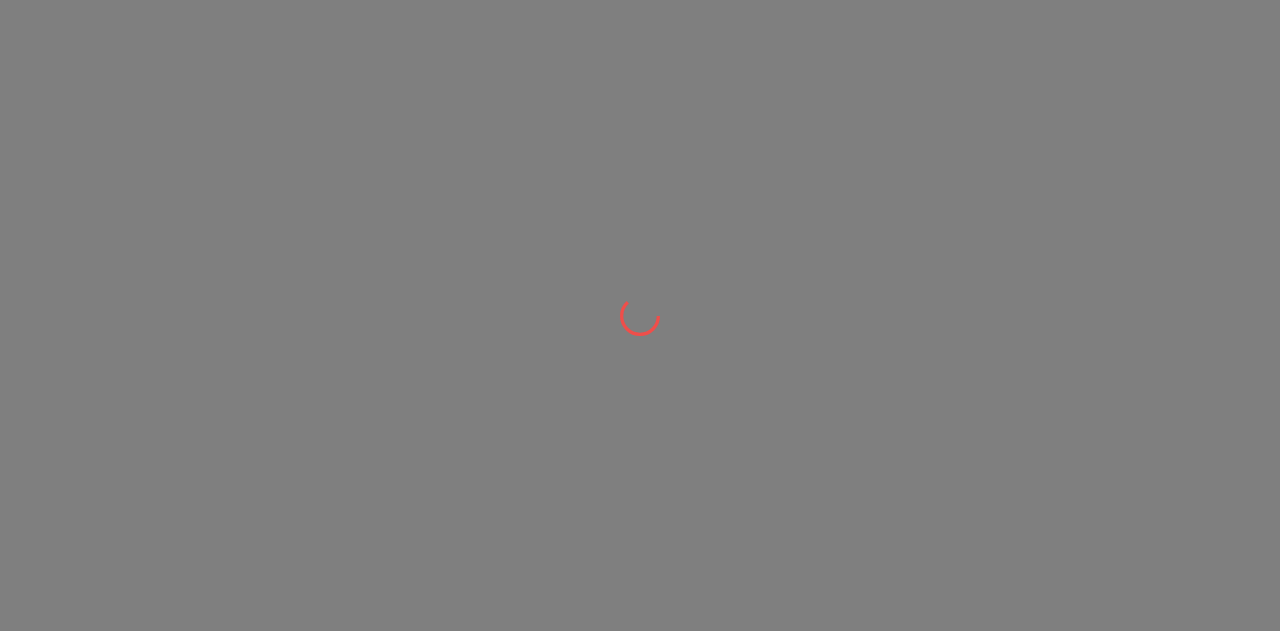 scroll, scrollTop: 0, scrollLeft: 0, axis: both 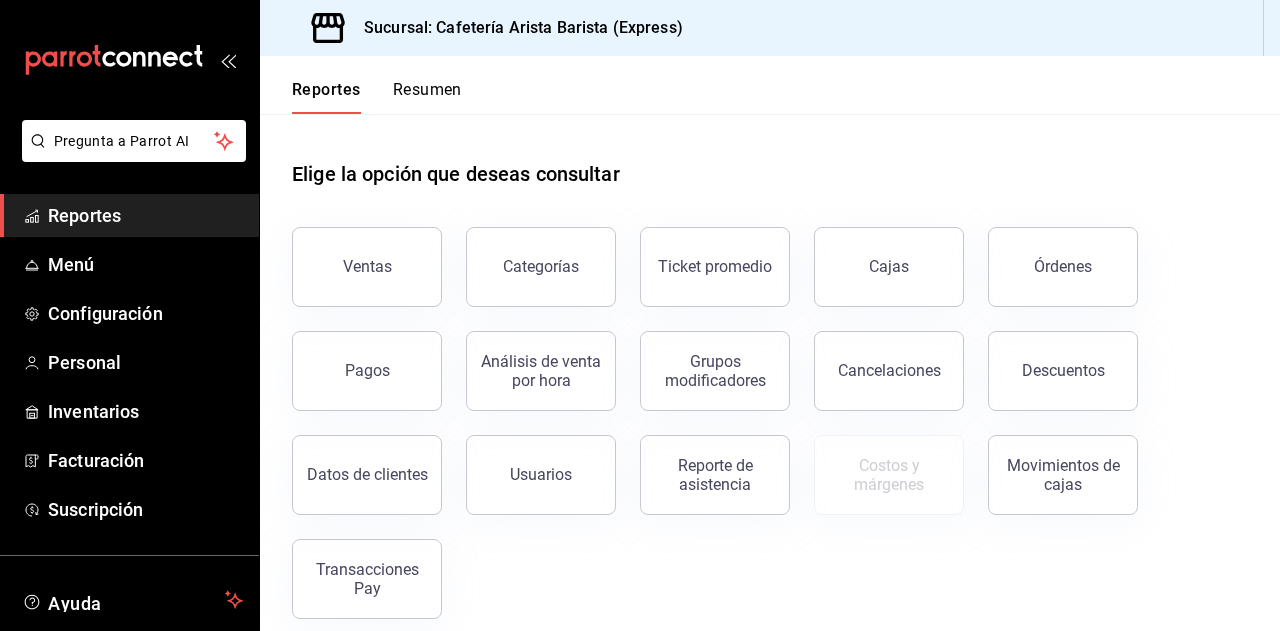 click on "Reportes Resumen" at bounding box center (361, 85) 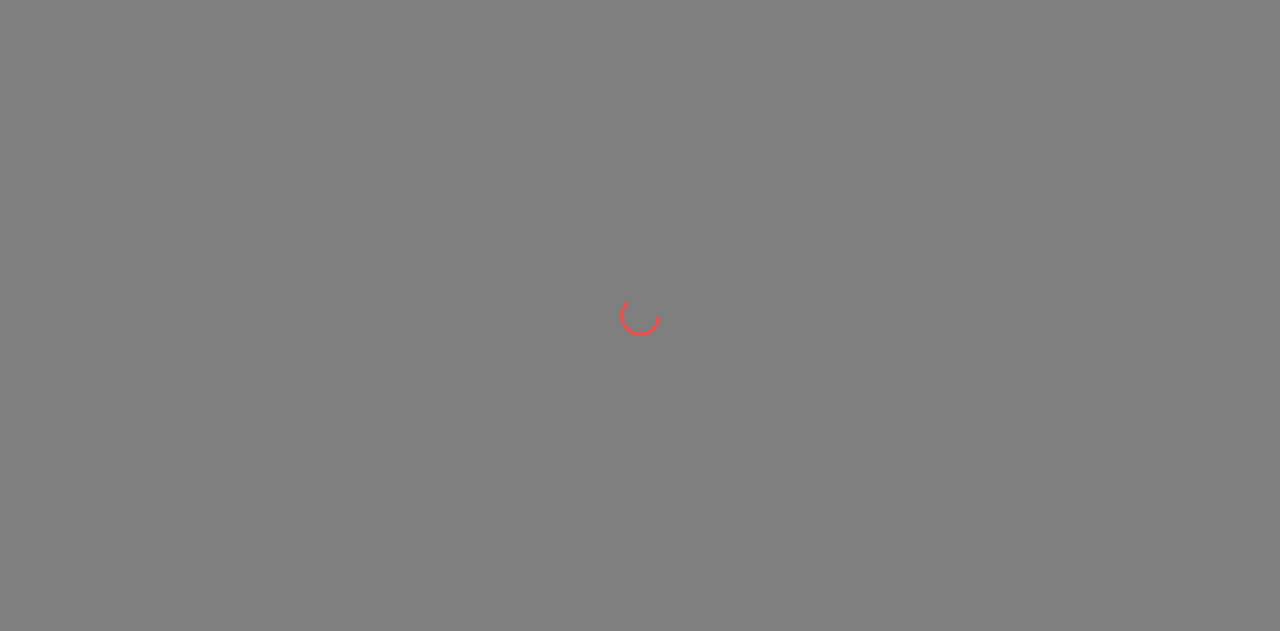 scroll, scrollTop: 0, scrollLeft: 0, axis: both 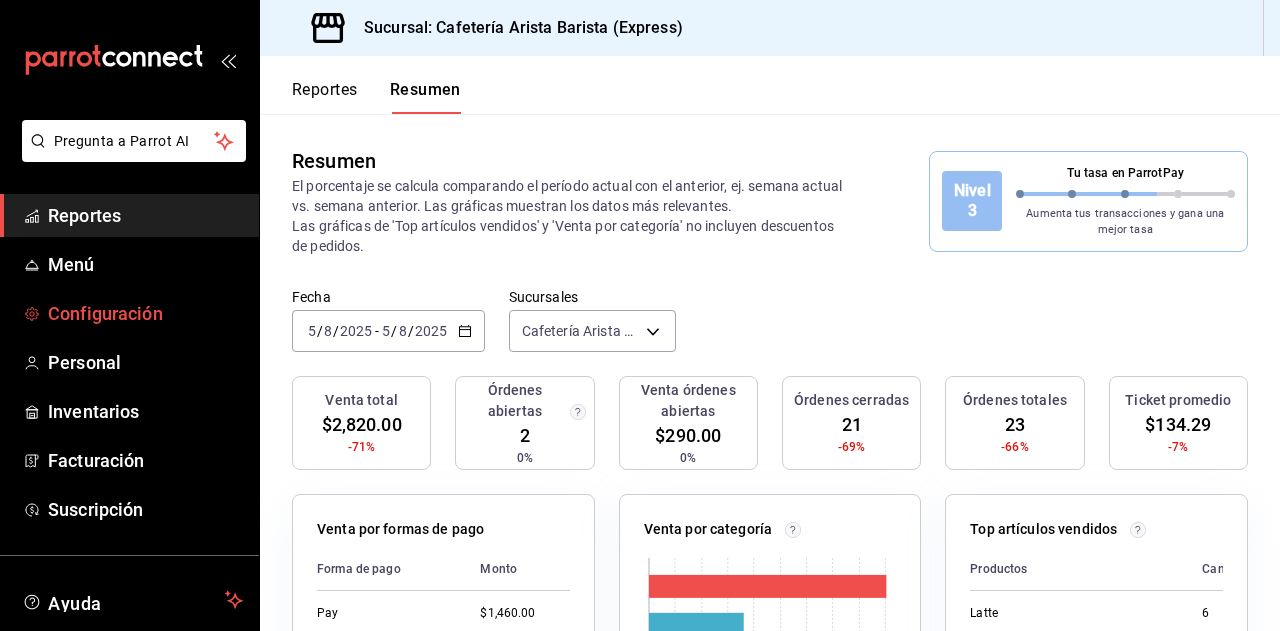 click on "Configuración" at bounding box center (145, 313) 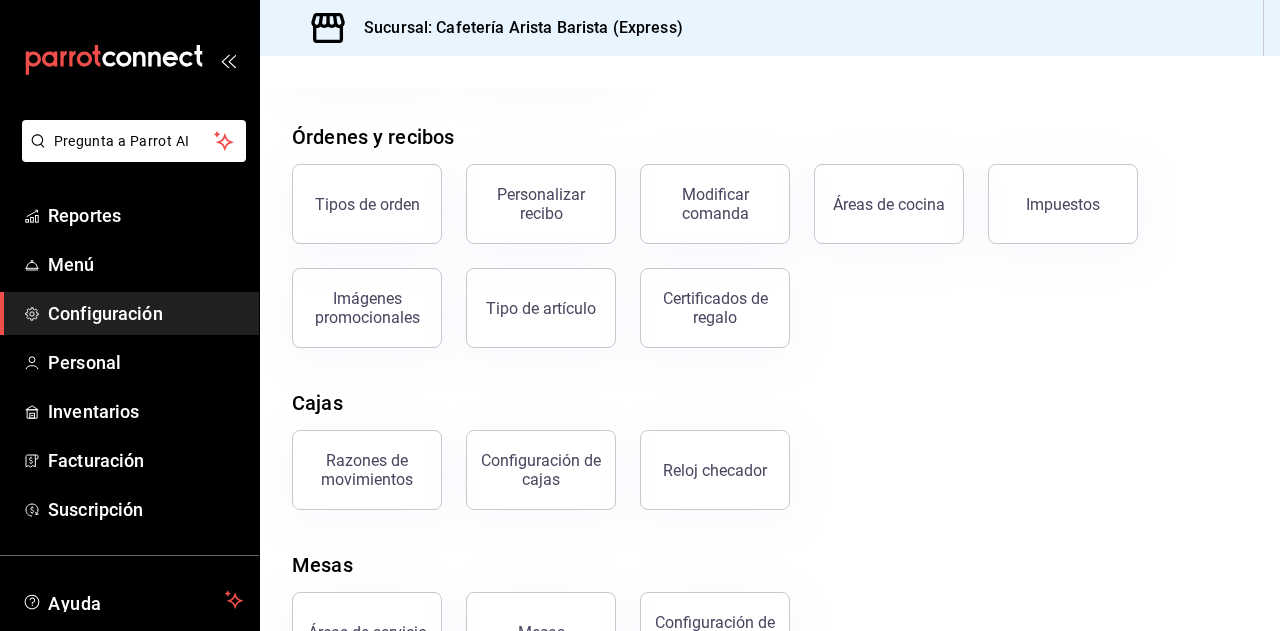scroll, scrollTop: 383, scrollLeft: 0, axis: vertical 